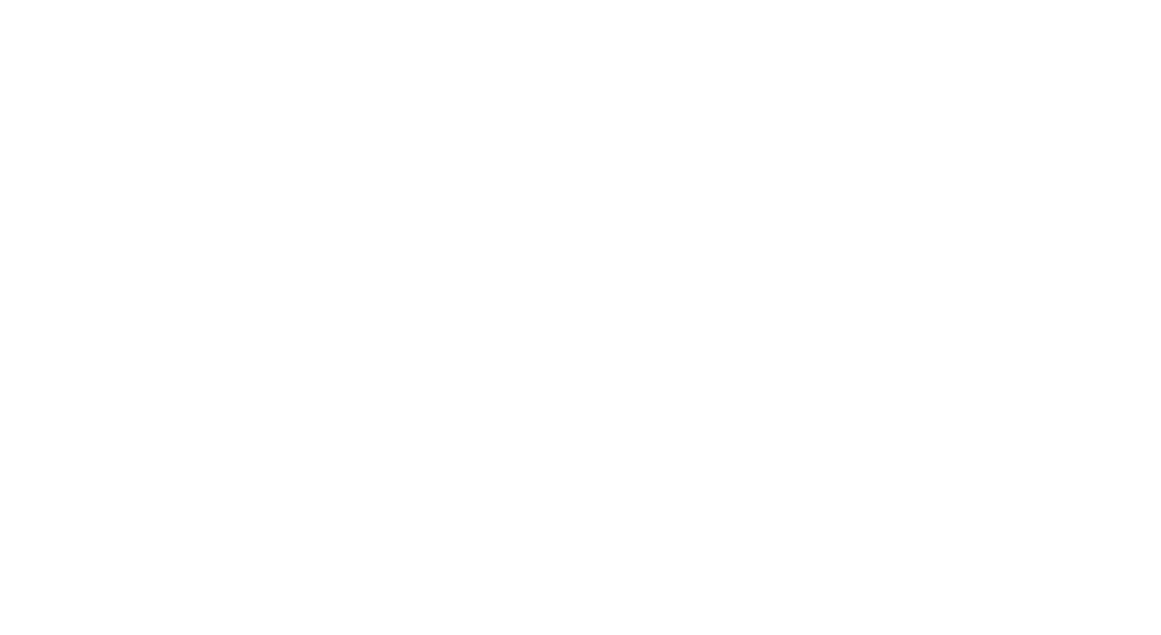 scroll, scrollTop: 0, scrollLeft: 0, axis: both 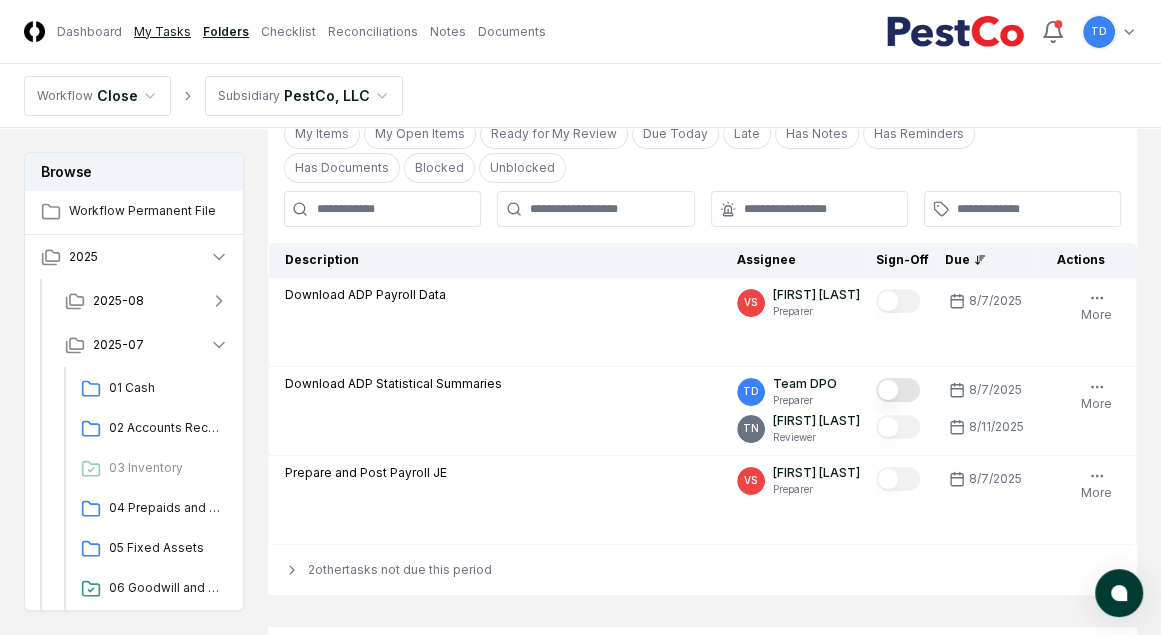 click on "My Tasks" at bounding box center (162, 32) 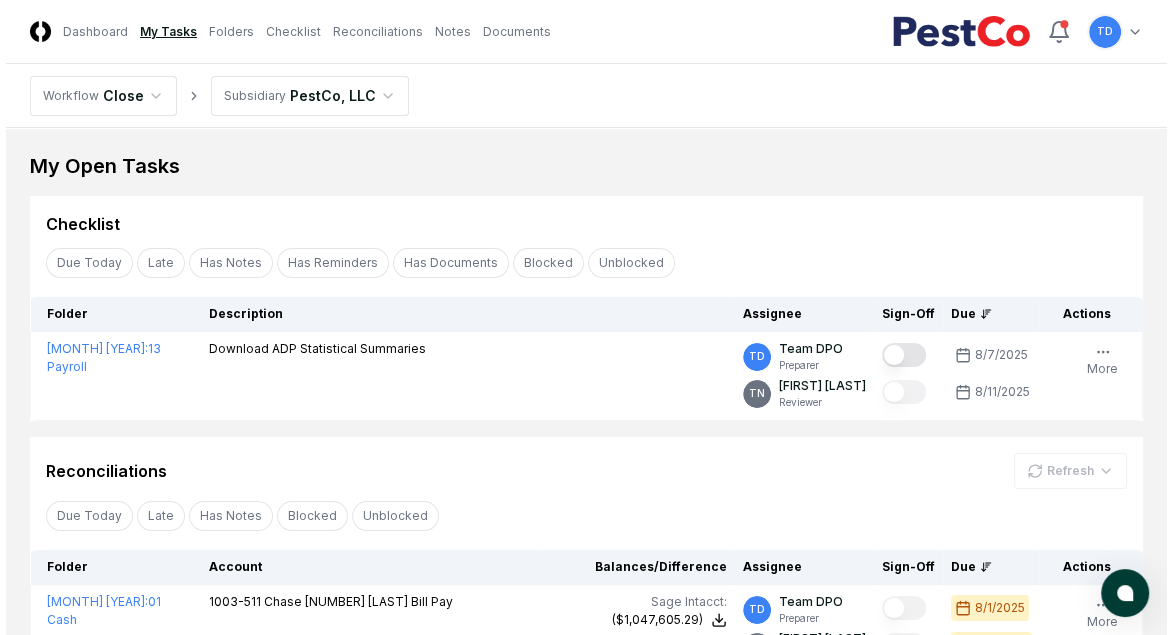 scroll, scrollTop: 270, scrollLeft: 0, axis: vertical 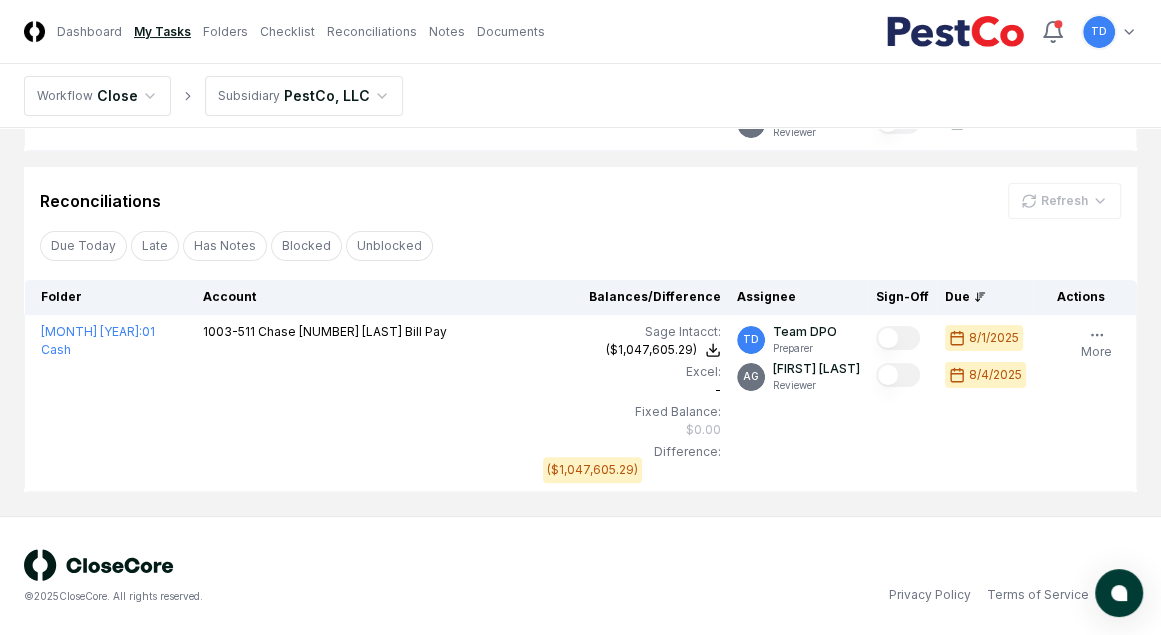 click on "My Open Tasks Cancel Reassign Checklist Due Today Late Has Notes Has Reminders Has Documents Blocked Unblocked Clear Filter Folder Description Assignee Sign-Off   Due Actions [MONTH] [YEAR] :  13 Payroll Download ADP Statistical Summaries TD Team DPO Preparer TN [FIRST] [LAST] Reviewer 8/[DAY]/[YEAR] 8/[DAY]/[YEAR] Follow Notes Upload Reminder Duplicate Edit Task More Cancel Reassign Reconciliations Refresh Due Today Late Has Notes Blocked Unblocked Clear Filter Folder Account Balances/Difference Per  Sage Intacct Per Excel Difference Assignee Sign-Off   Due Actions [MONTH] [YEAR] :  01 Cash 1003-511   Chase [NUMBER] [LAST] Bill Pay Sage Intacct : ($1,047,605.29) Excel: - Fixed Balance: $0.00 Difference: ($1,047,605.29) ($1,047,605.29) $0.00 ($1,047,605.29) TD Team DPO Preparer AG [FIRST] [LAST] Reviewer [YEAR]/[MONTH]/[DAY] [YEAR]/[MONTH]/[DAY] Follow 1 Notes Edit Task More" at bounding box center (580, 187) 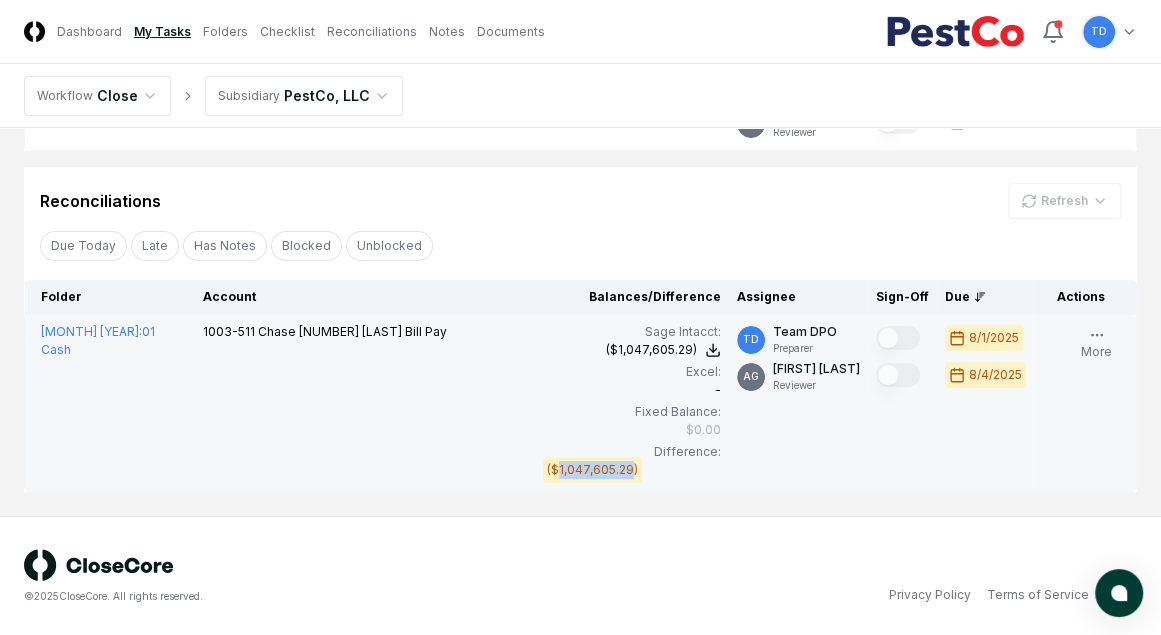 drag, startPoint x: 592, startPoint y: 468, endPoint x: 523, endPoint y: 463, distance: 69.18092 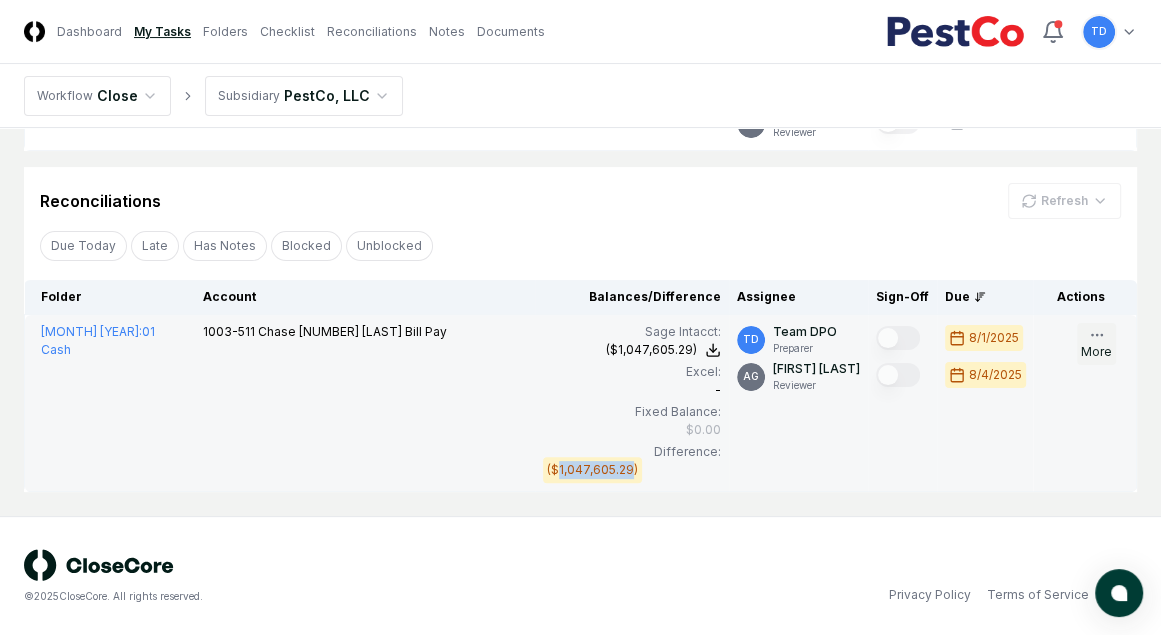 click 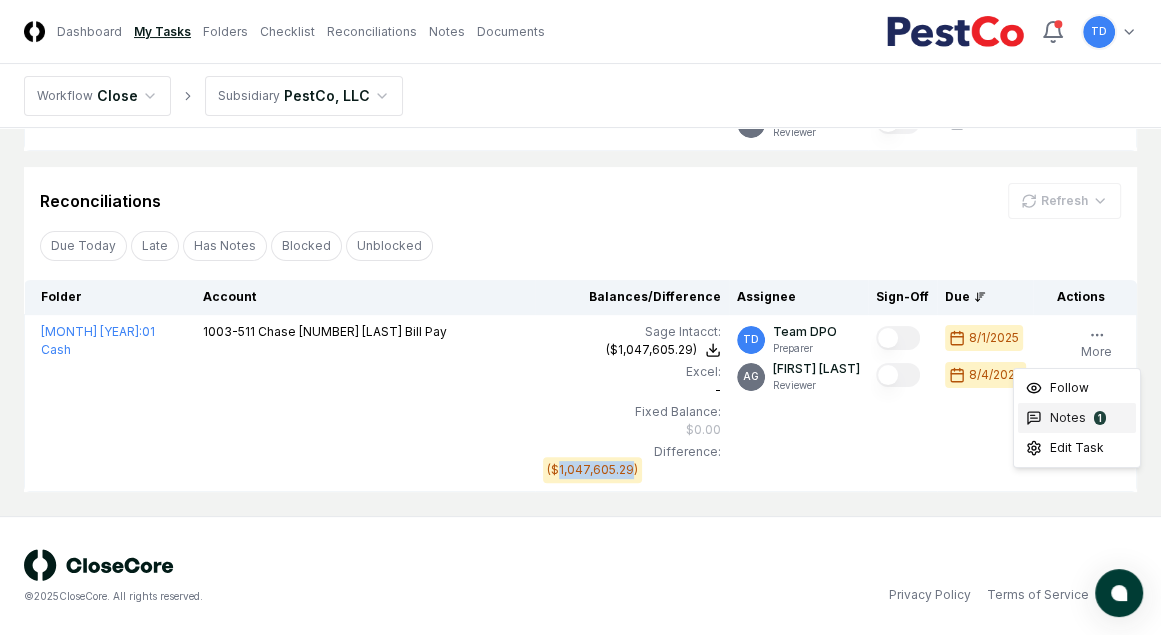 click on "Notes" at bounding box center (1068, 418) 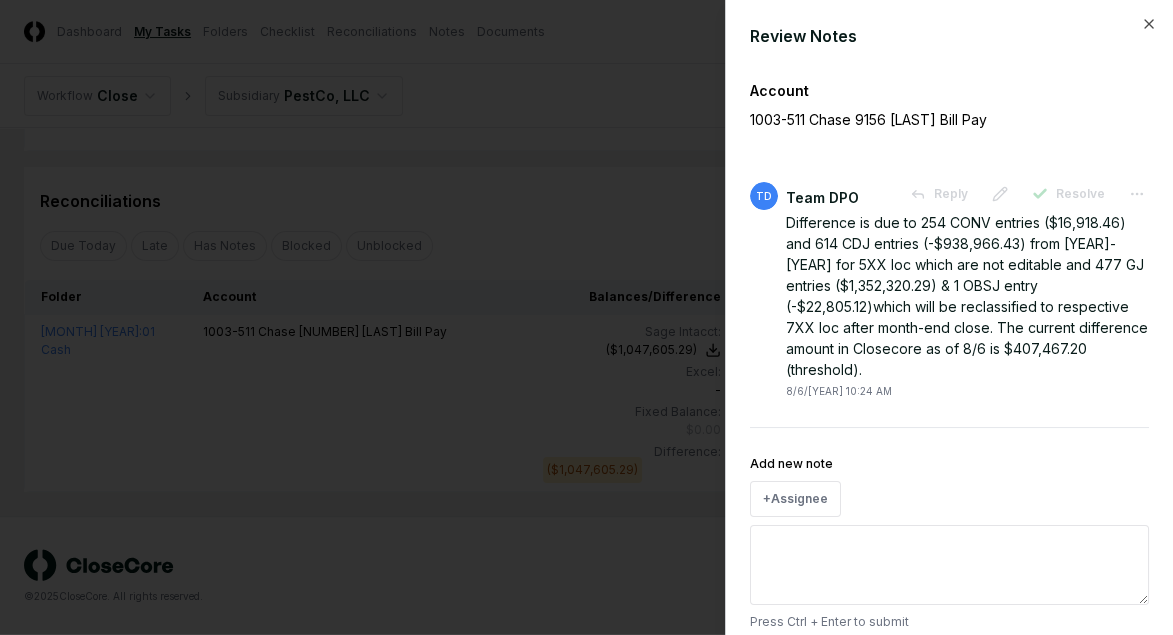 click on "Add new note" at bounding box center (949, 565) 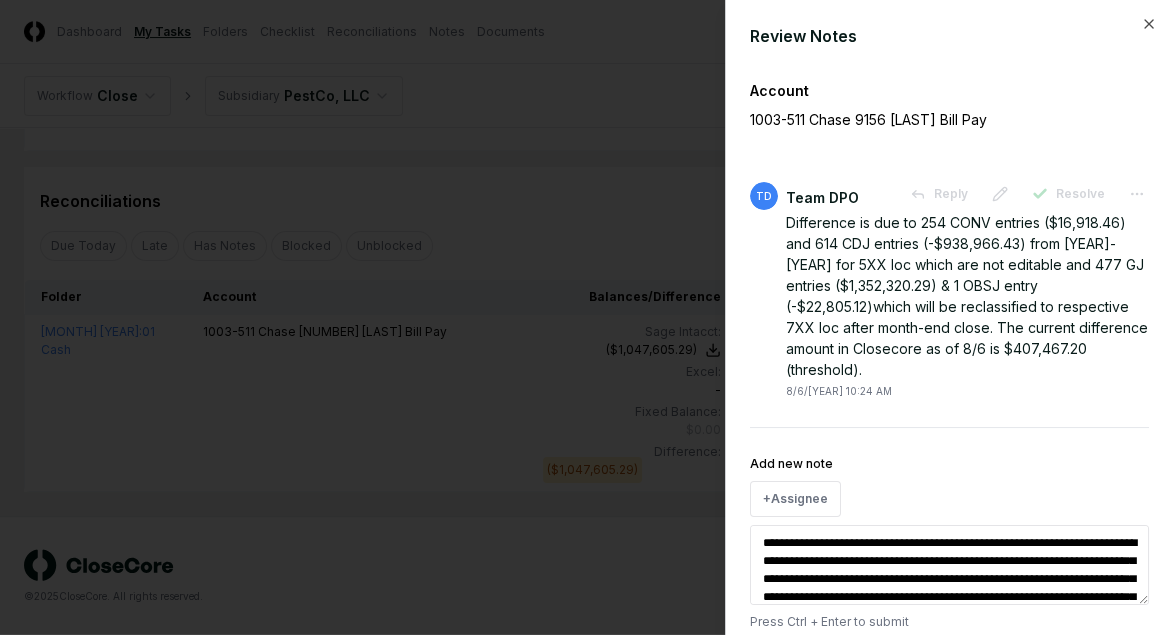 scroll, scrollTop: 8, scrollLeft: 0, axis: vertical 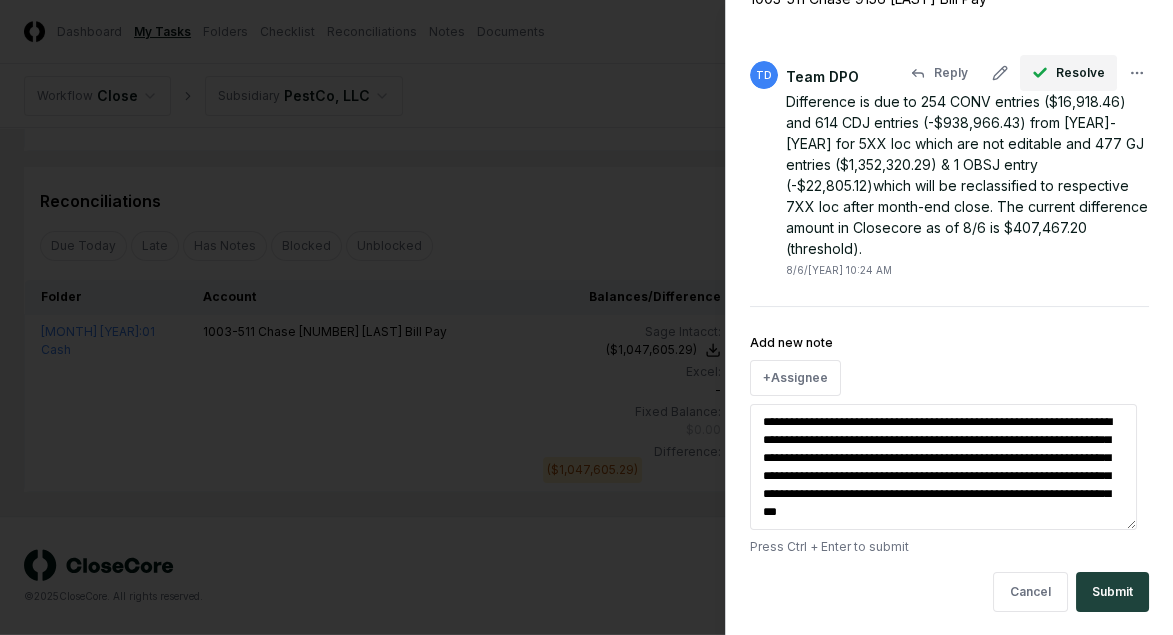 type on "**********" 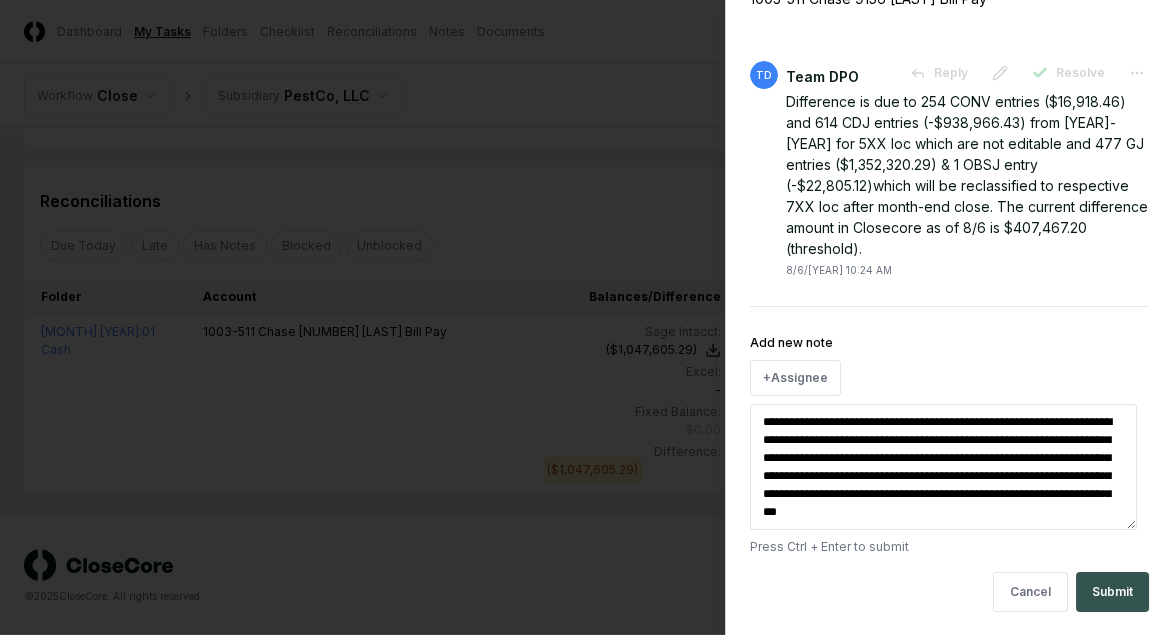 click on "Submit" at bounding box center [1112, 592] 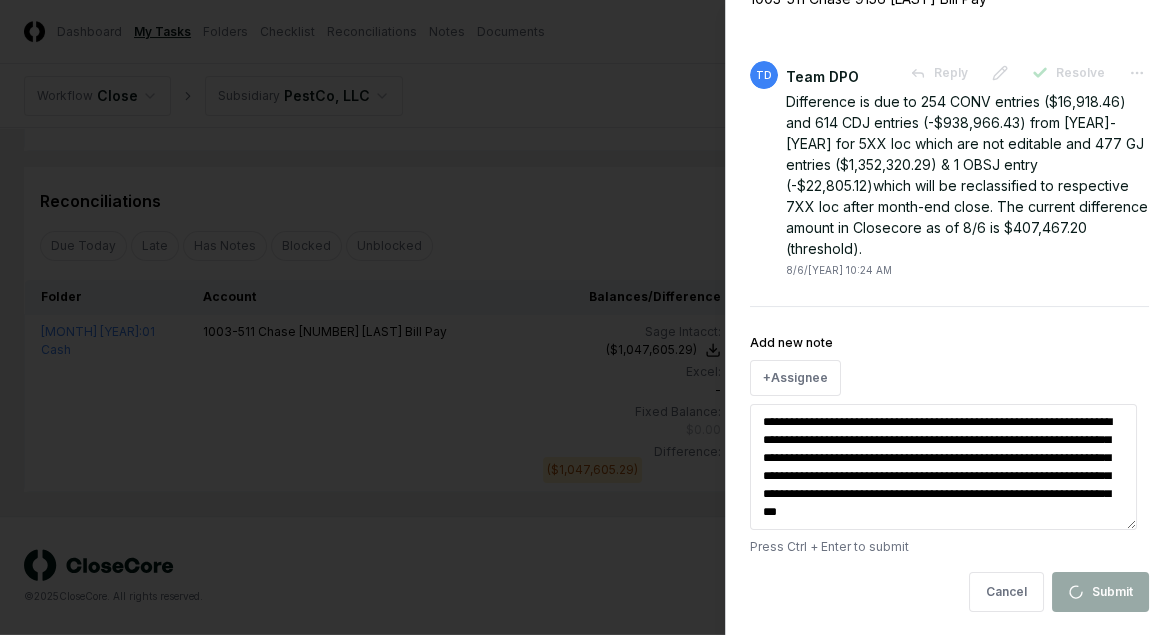 type on "*" 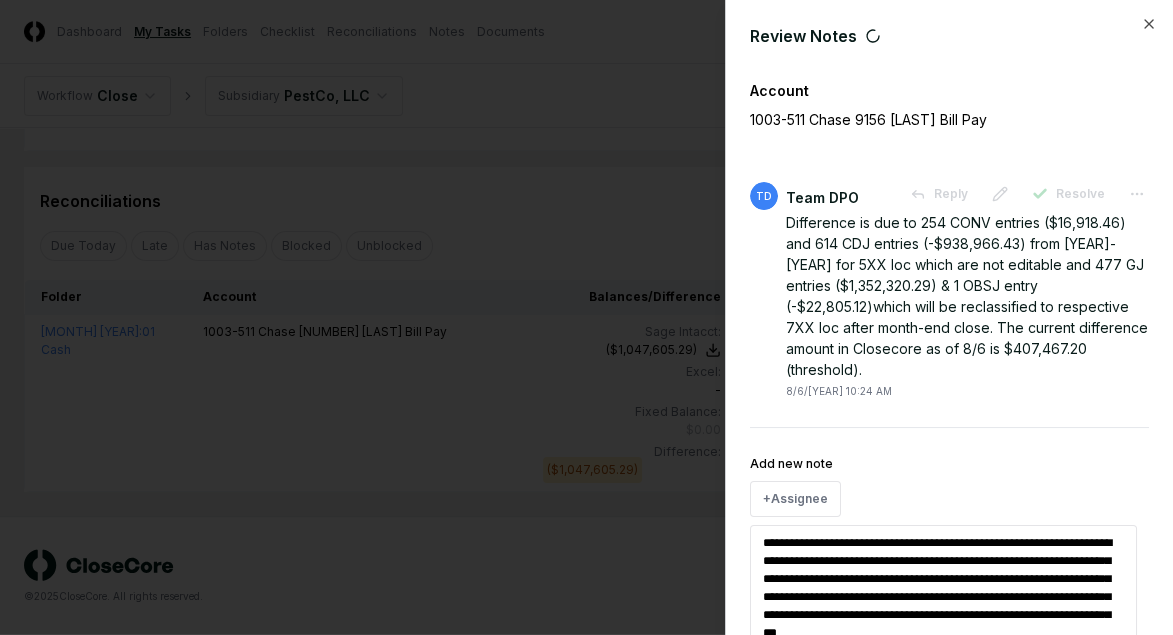 scroll, scrollTop: 0, scrollLeft: 0, axis: both 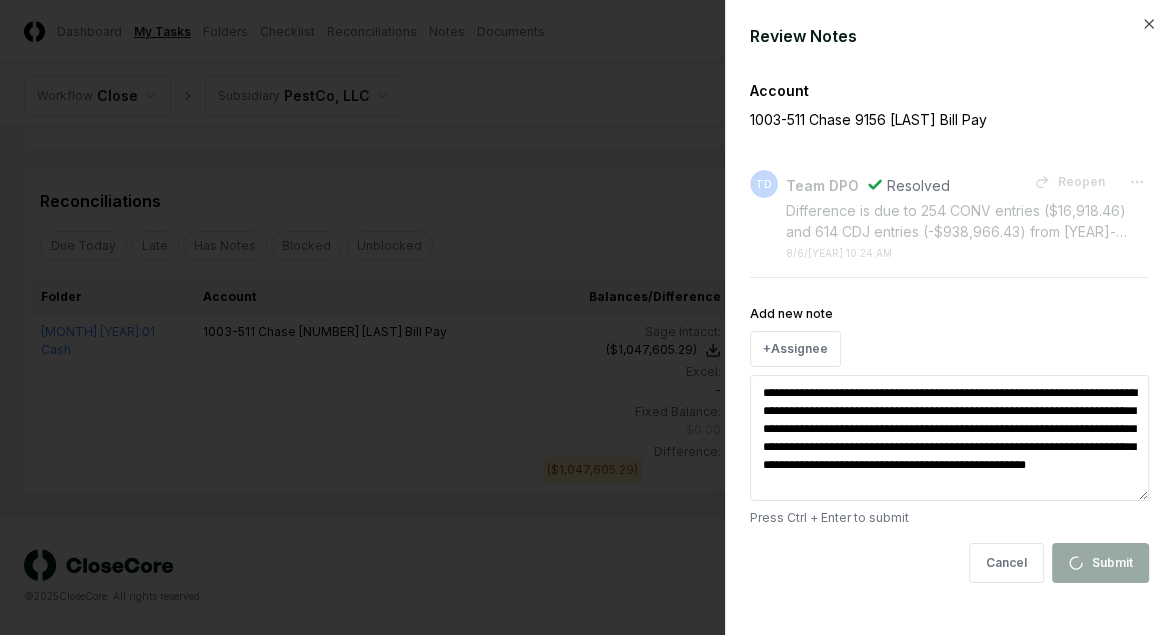 type 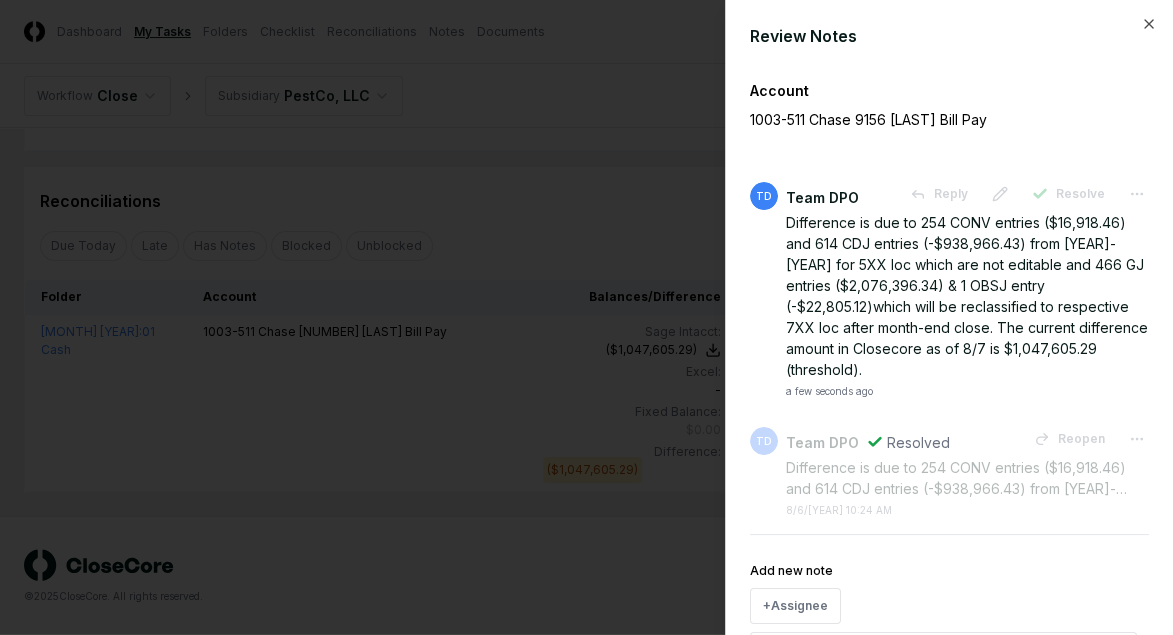 click at bounding box center [586, 317] 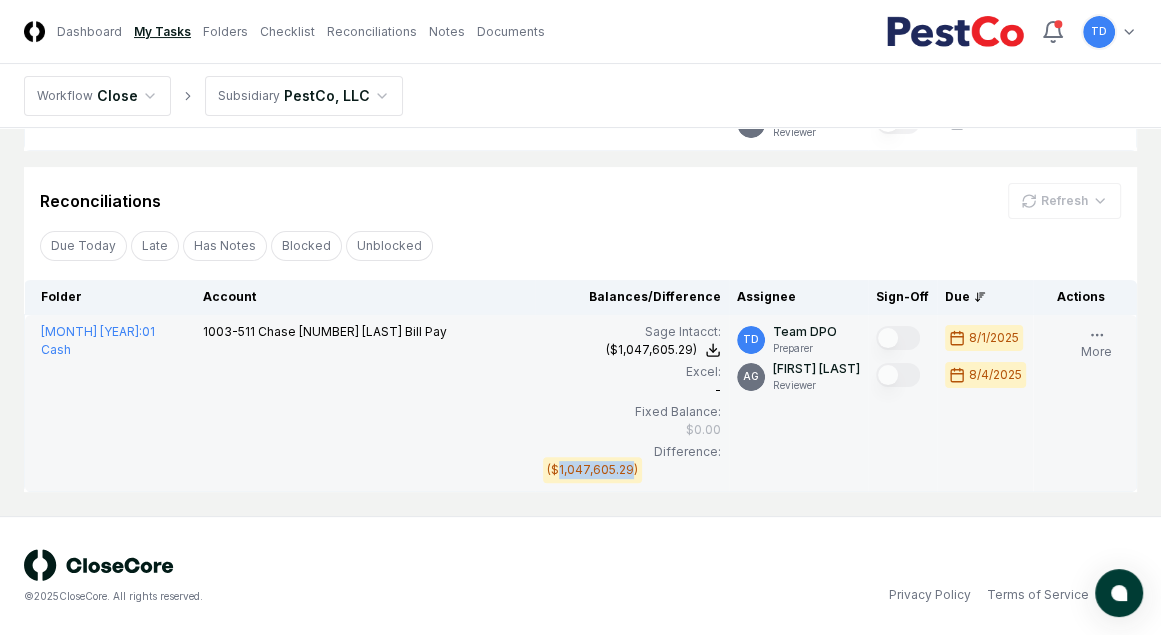 drag, startPoint x: 593, startPoint y: 469, endPoint x: 519, endPoint y: 464, distance: 74.168724 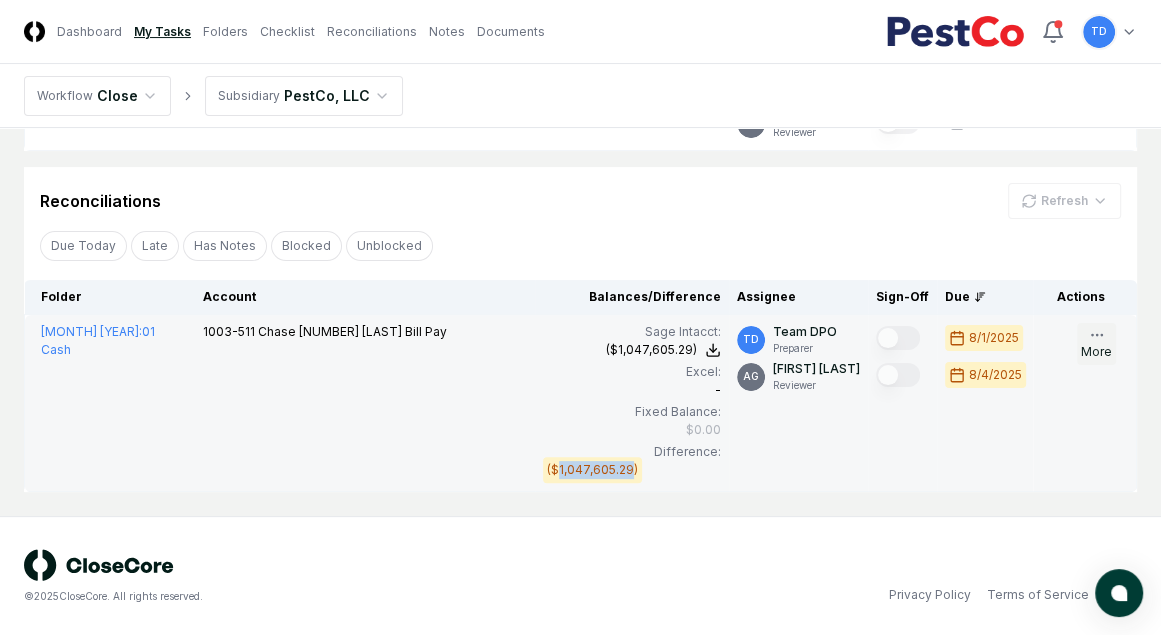 click on "More" at bounding box center (1096, 344) 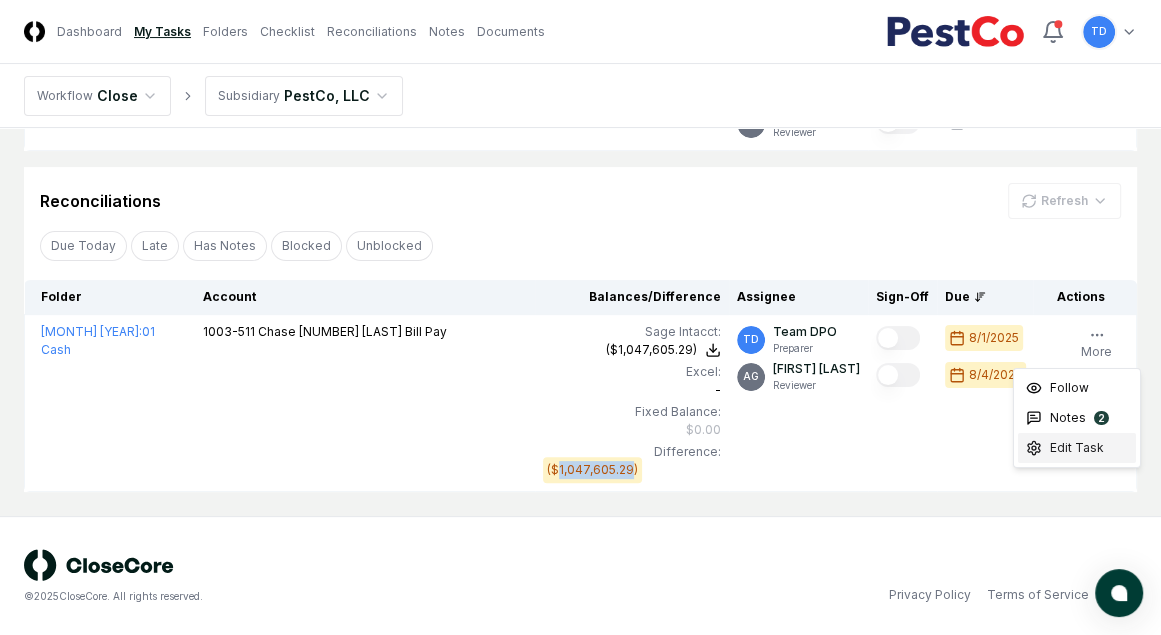 click on "Edit Task" at bounding box center [1077, 448] 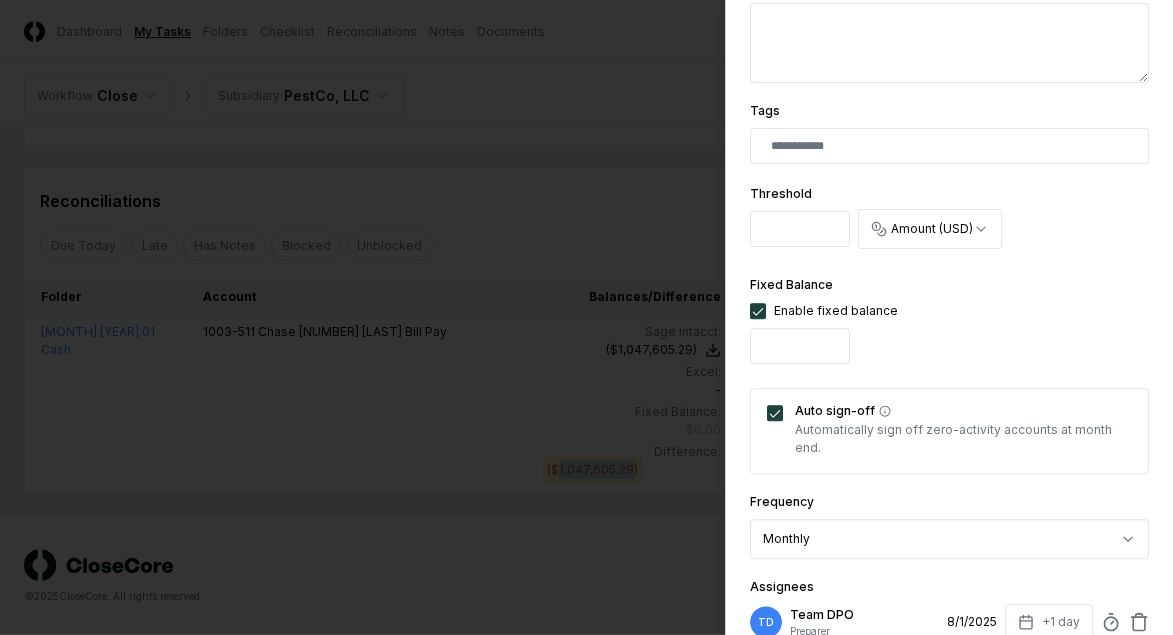 scroll, scrollTop: 471, scrollLeft: 0, axis: vertical 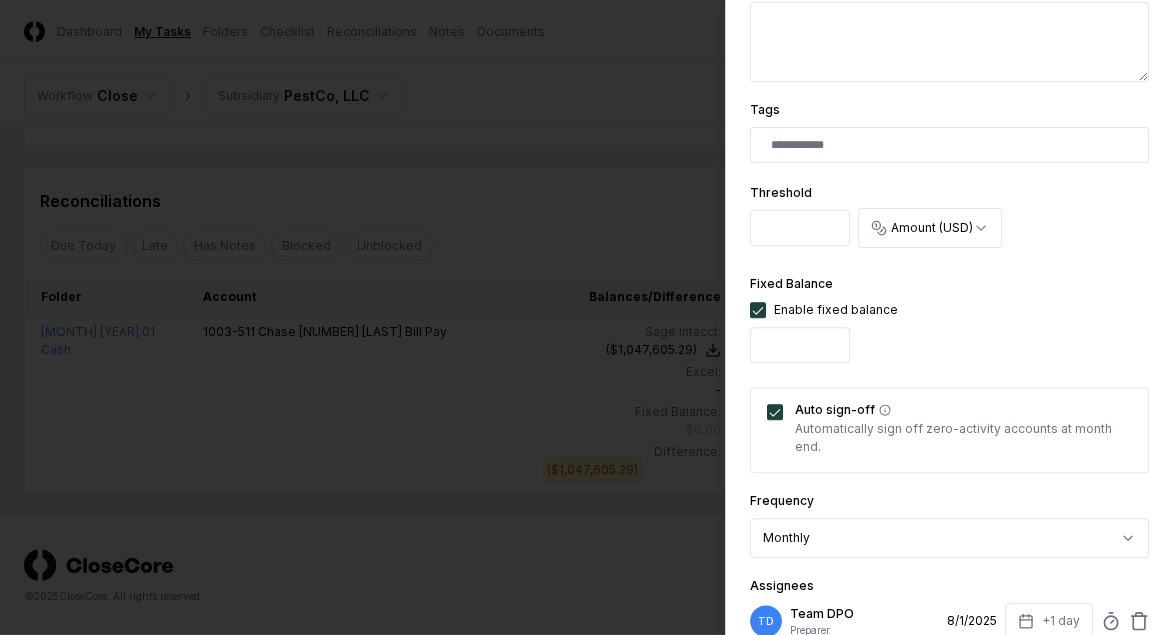 drag, startPoint x: 837, startPoint y: 223, endPoint x: 748, endPoint y: 221, distance: 89.02247 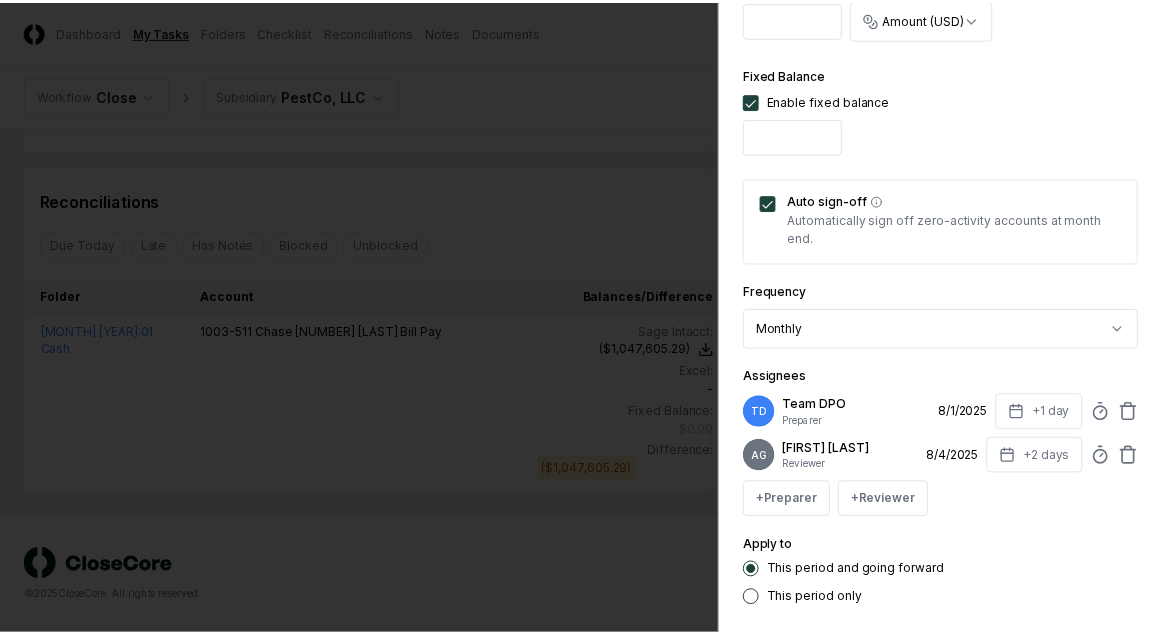 scroll, scrollTop: 795, scrollLeft: 0, axis: vertical 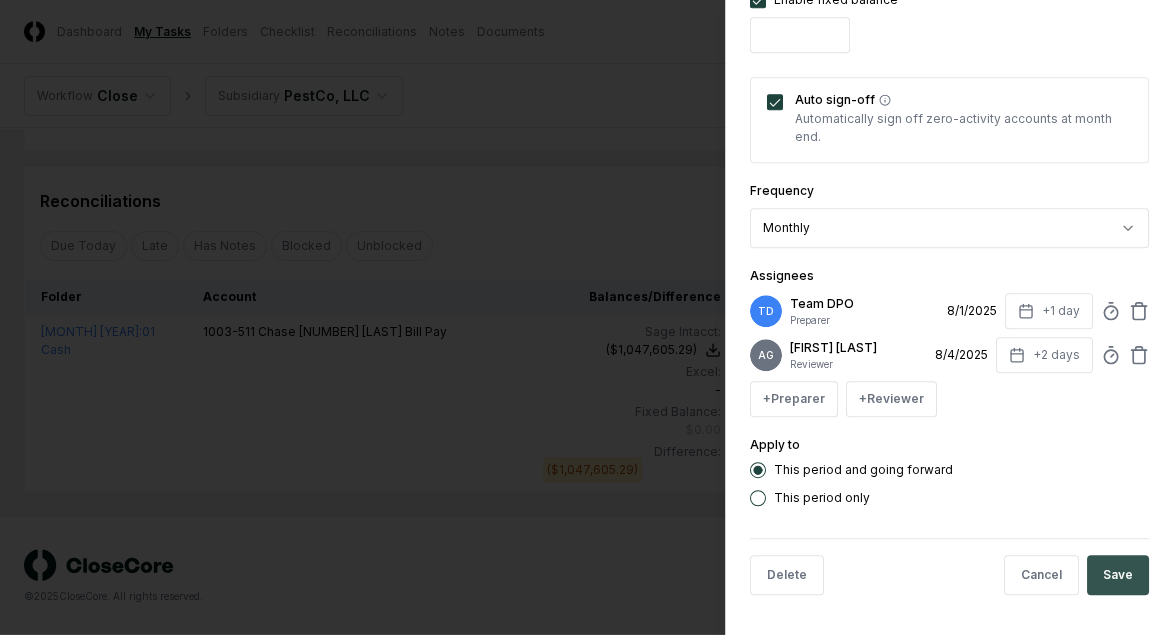 click on "Save" at bounding box center [1118, 575] 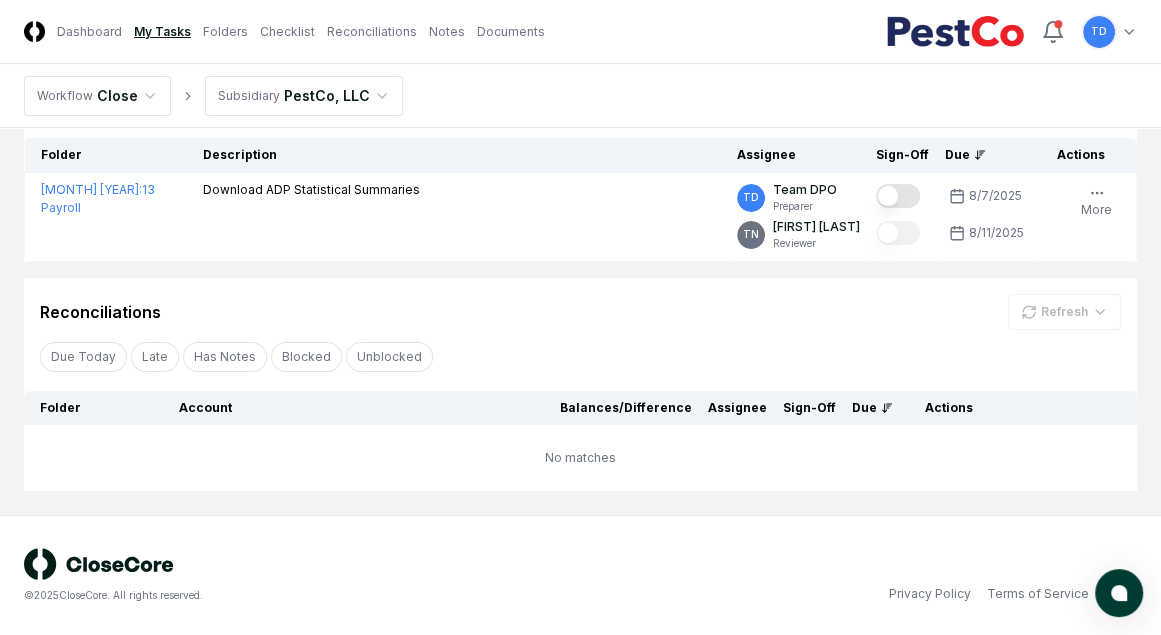 scroll, scrollTop: 158, scrollLeft: 0, axis: vertical 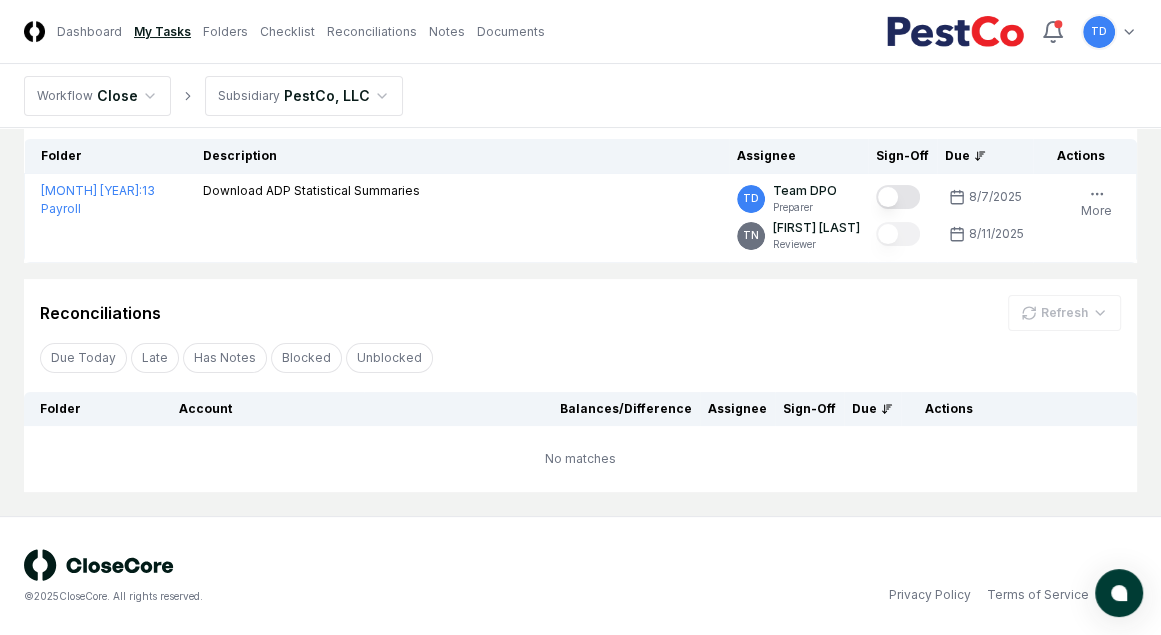 click on "Workflow Close Subsidiary PestCo, LLC" at bounding box center [580, 96] 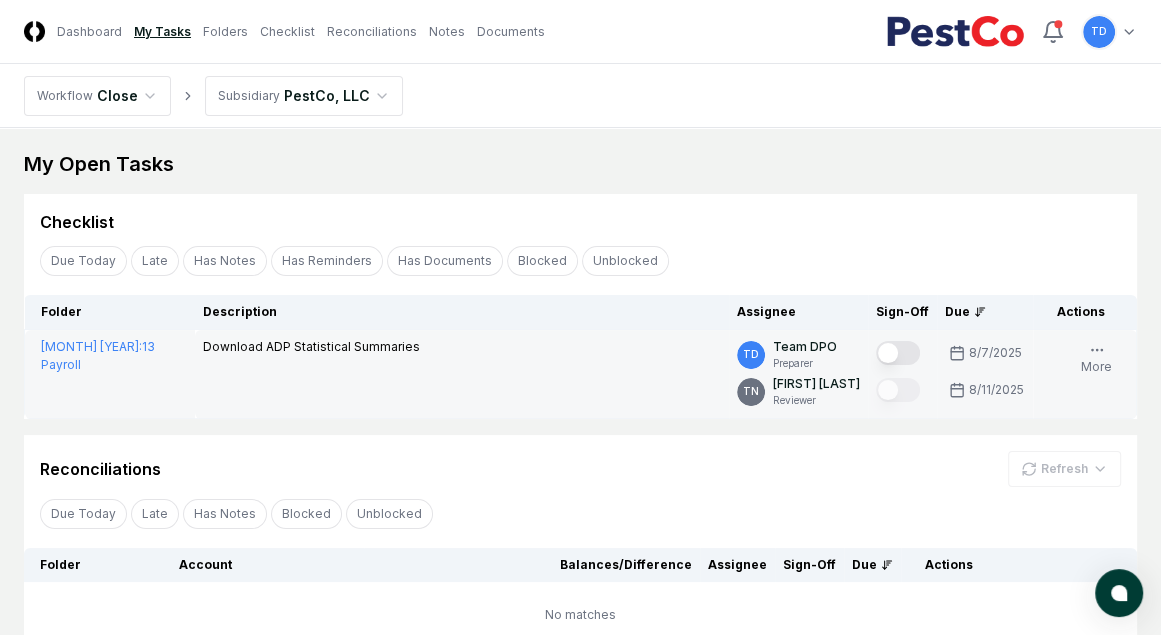 scroll, scrollTop: 0, scrollLeft: 0, axis: both 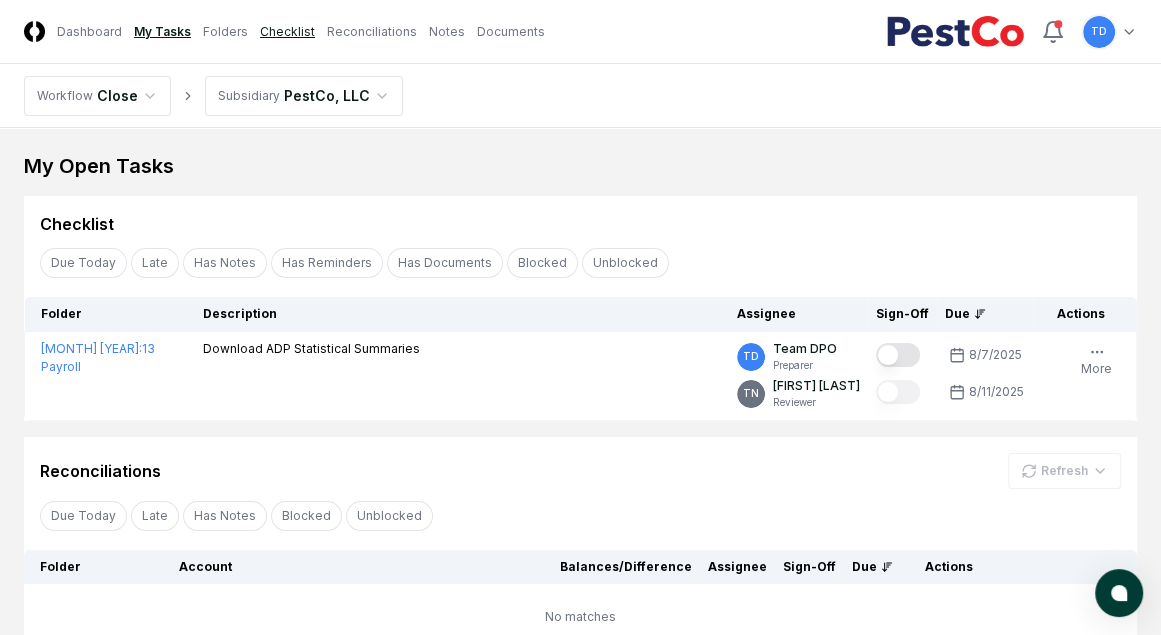 click on "Checklist" at bounding box center [287, 32] 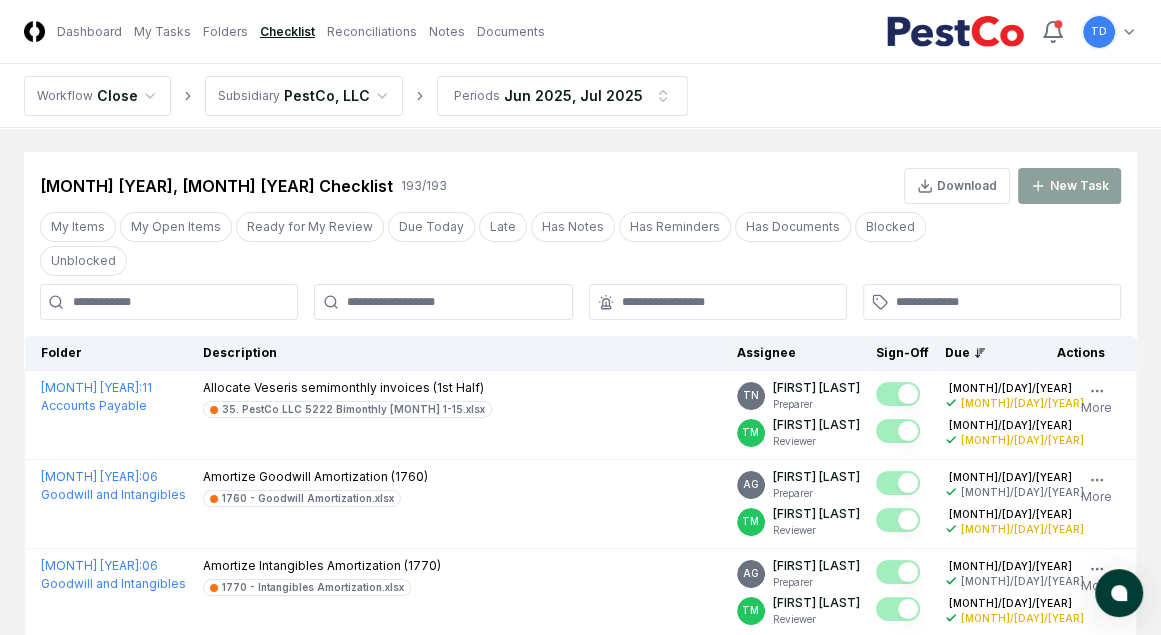 click at bounding box center (169, 302) 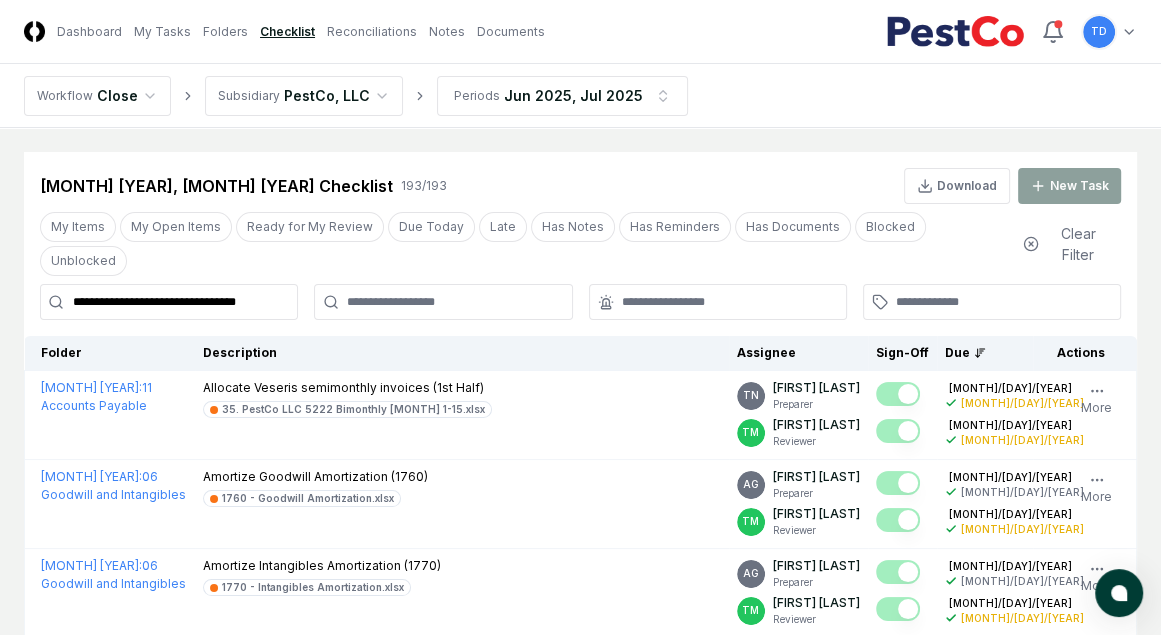 type on "**********" 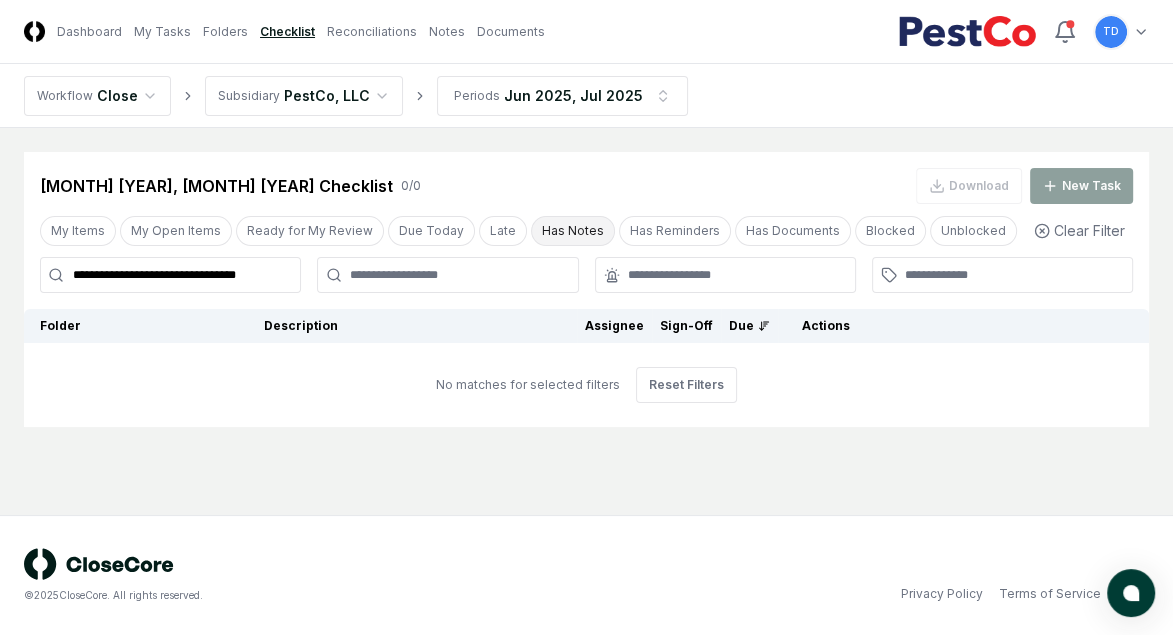 click on "Has Notes" at bounding box center [573, 231] 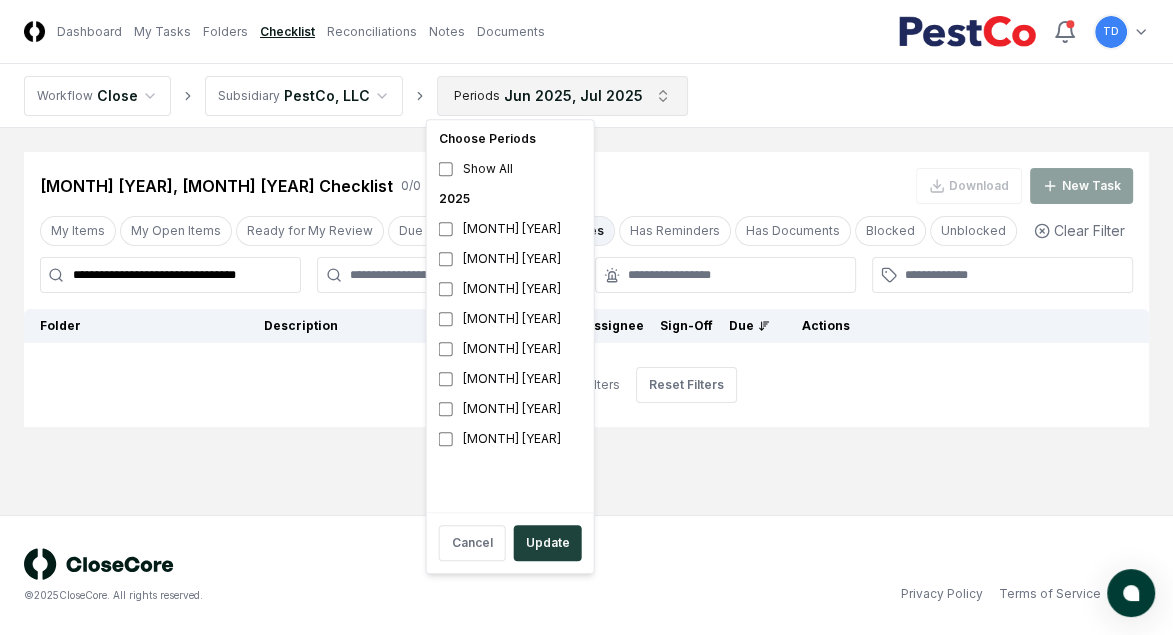 click on "**********" at bounding box center (586, 317) 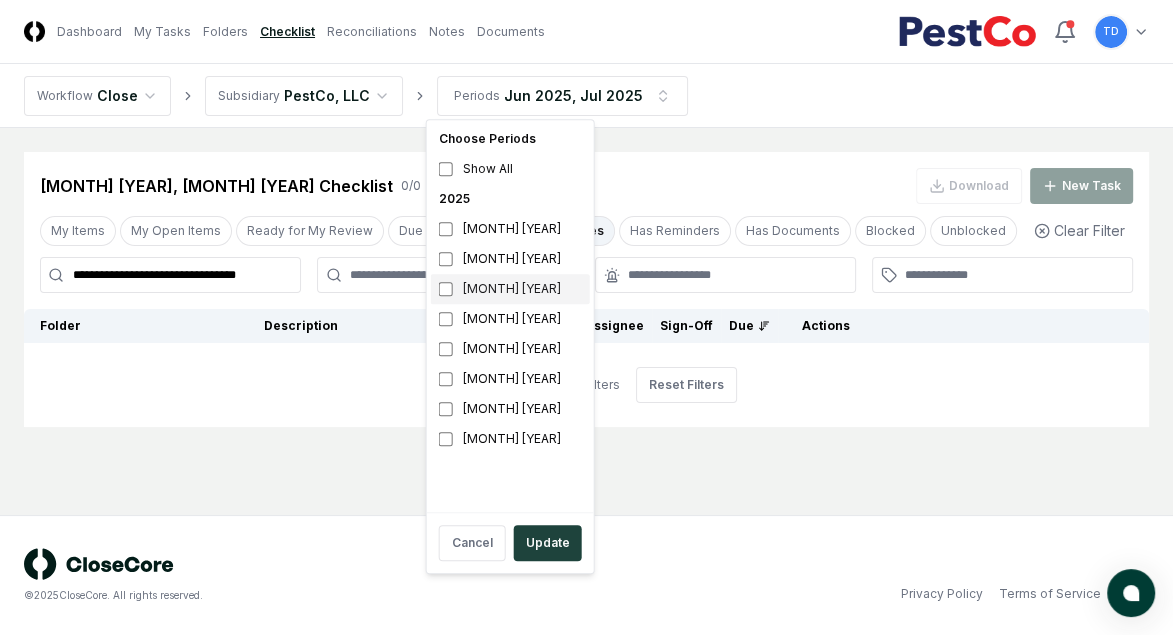 click on "[MONTH] [YEAR]" at bounding box center (510, 289) 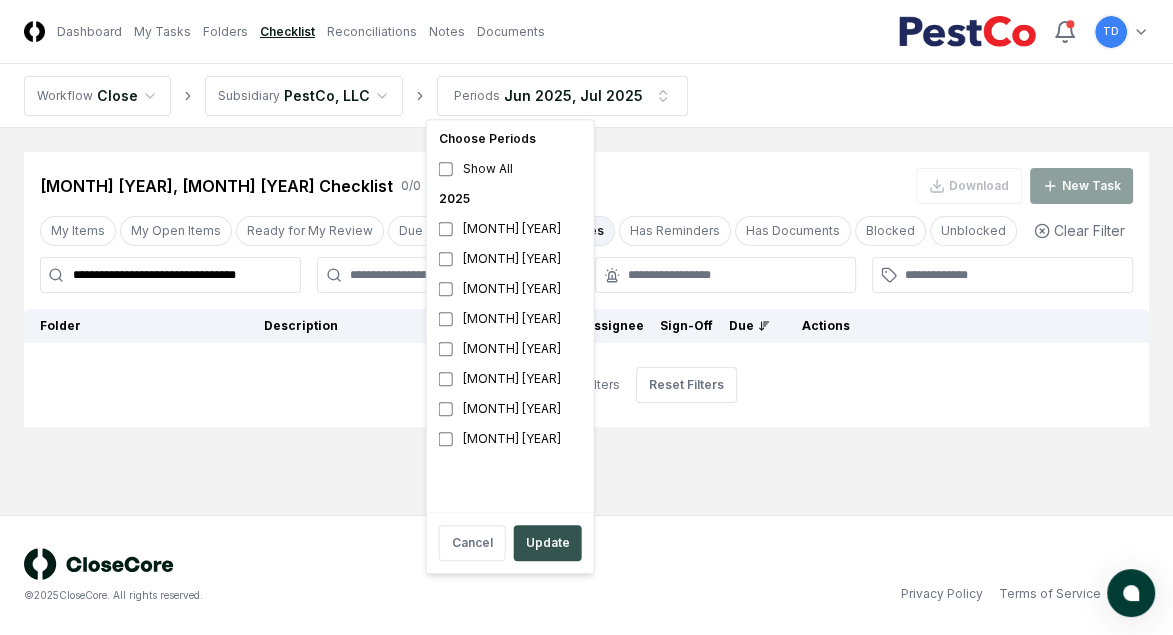 click on "Update" at bounding box center (548, 543) 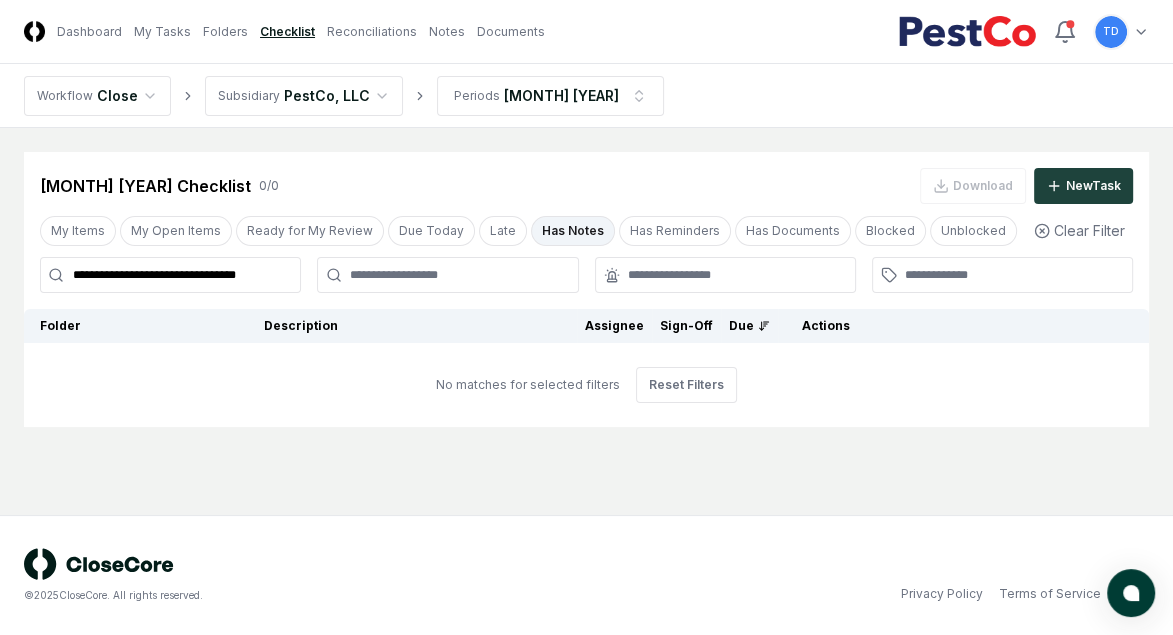 click on "**********" at bounding box center [170, 275] 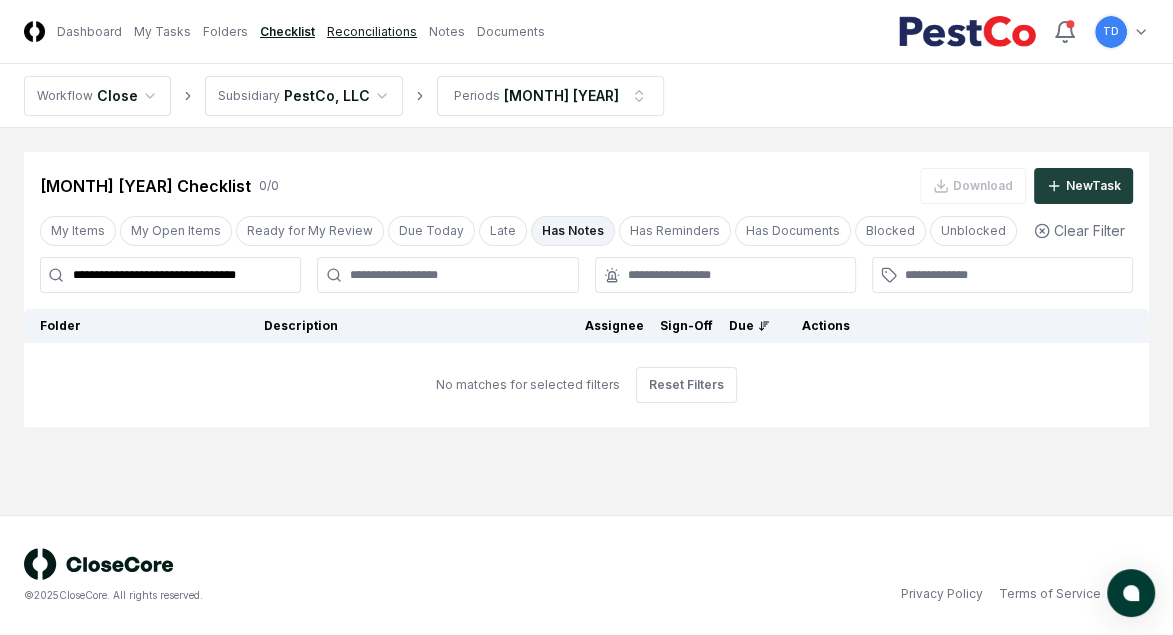 click on "Reconciliations" at bounding box center (372, 32) 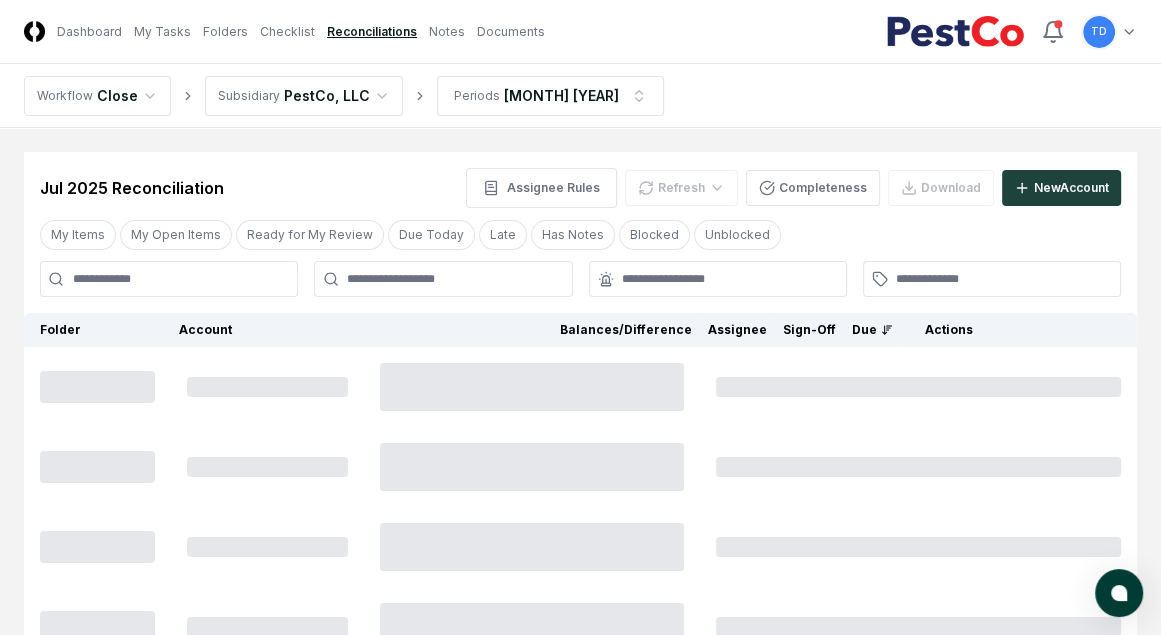 click at bounding box center [169, 279] 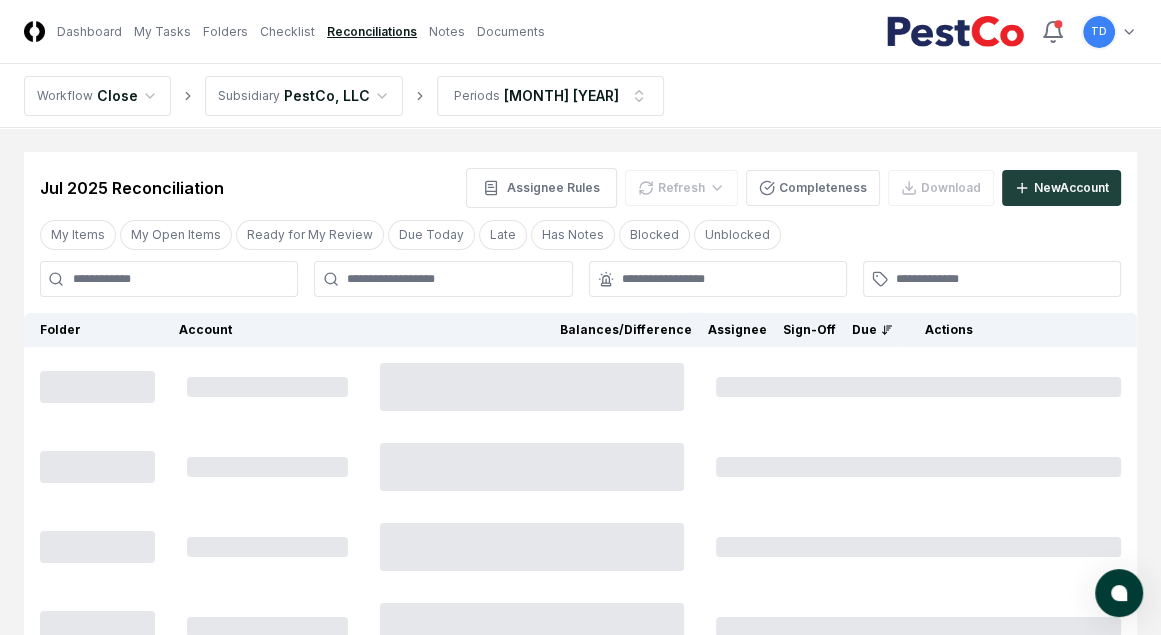 paste on "**********" 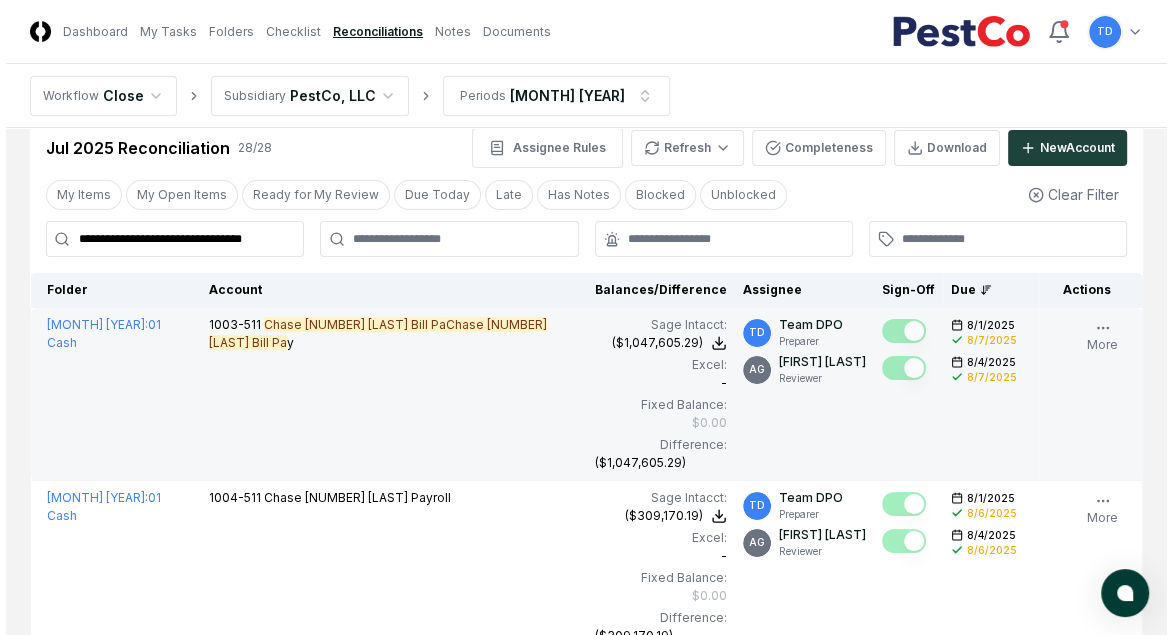 scroll, scrollTop: 41, scrollLeft: 0, axis: vertical 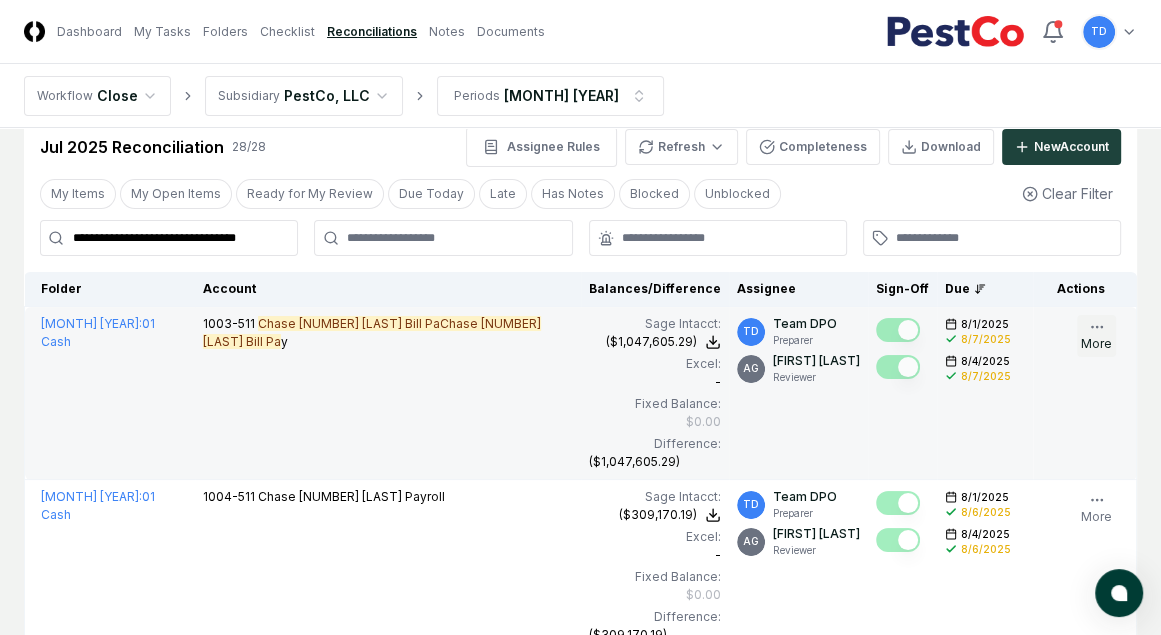 type on "**********" 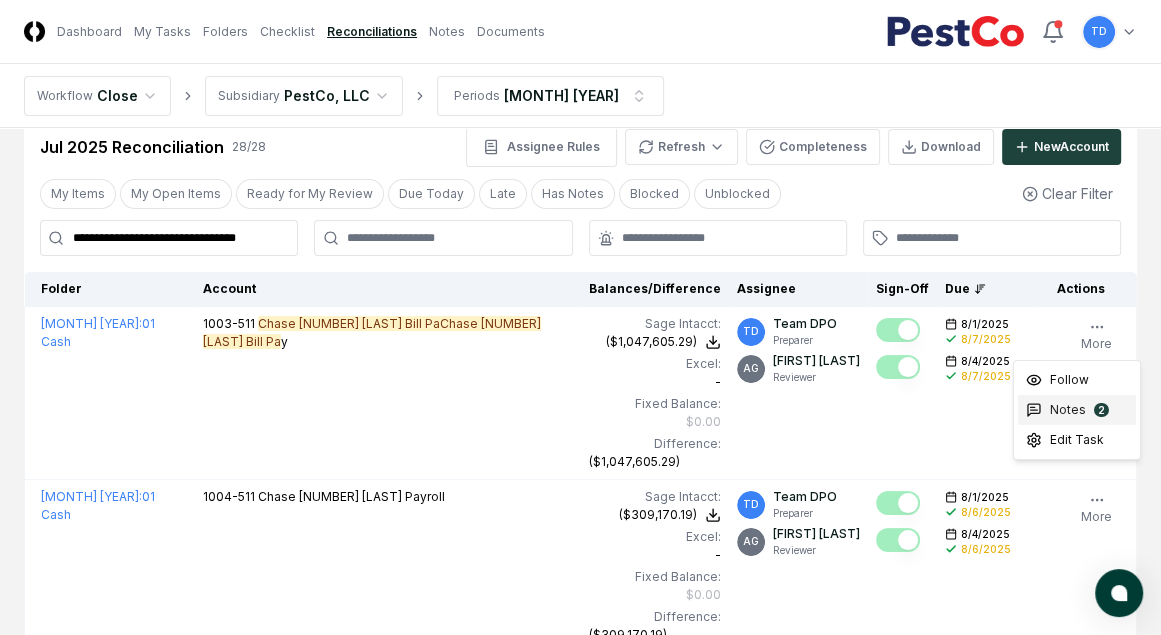 click on "2" at bounding box center (1101, 410) 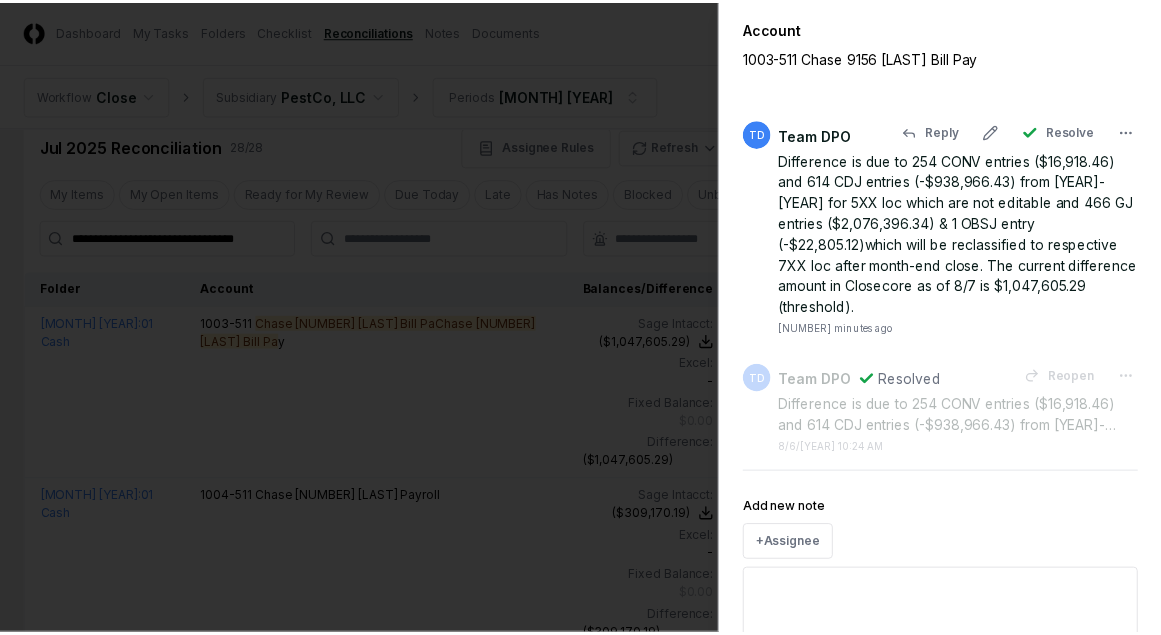 scroll, scrollTop: 65, scrollLeft: 0, axis: vertical 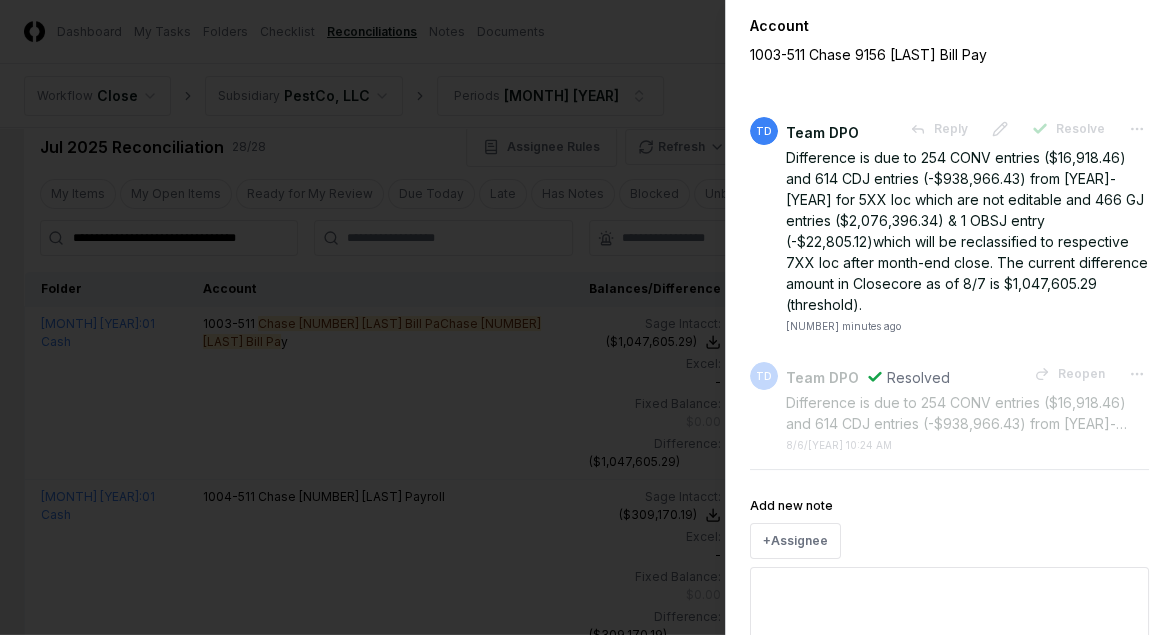 click at bounding box center (586, 317) 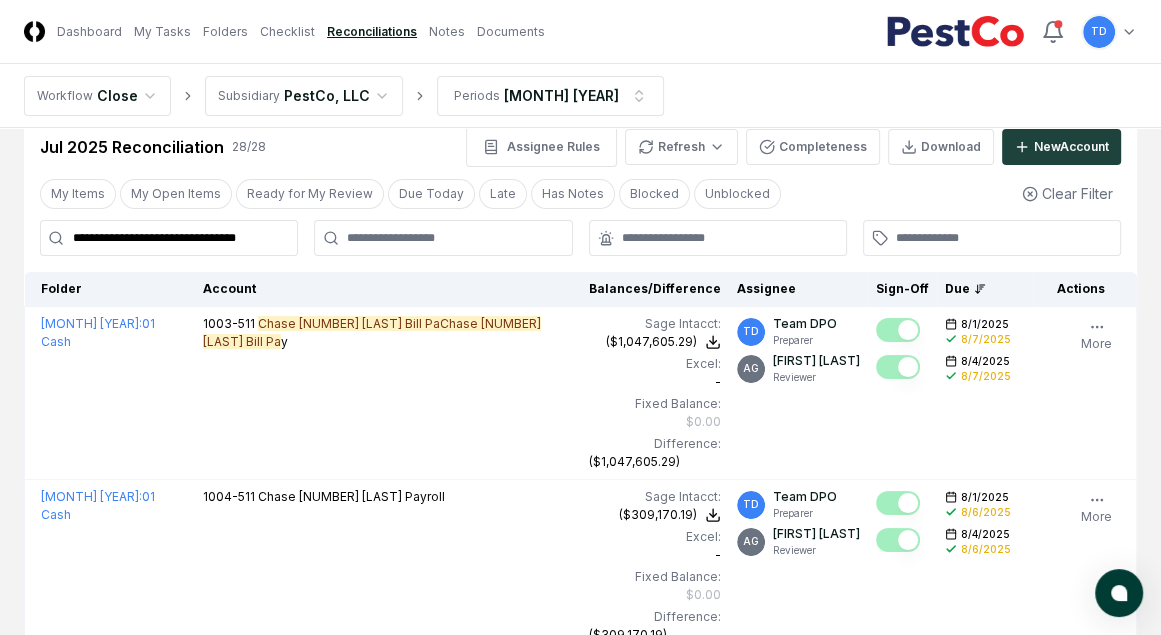 click on "Workflow Close Subsidiary PestCo, LLC Periods Jul 2025" at bounding box center [580, 96] 